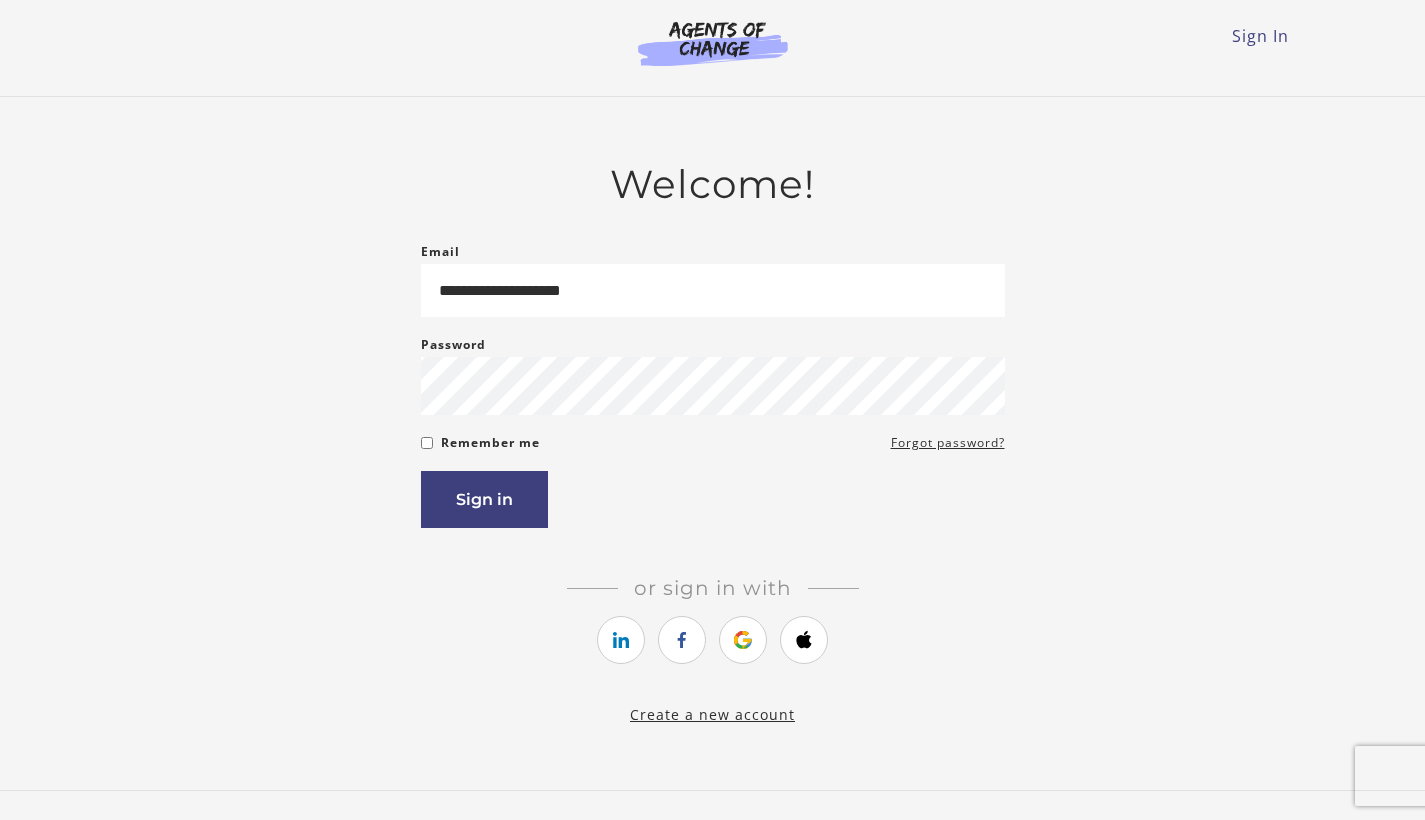 scroll, scrollTop: 0, scrollLeft: 0, axis: both 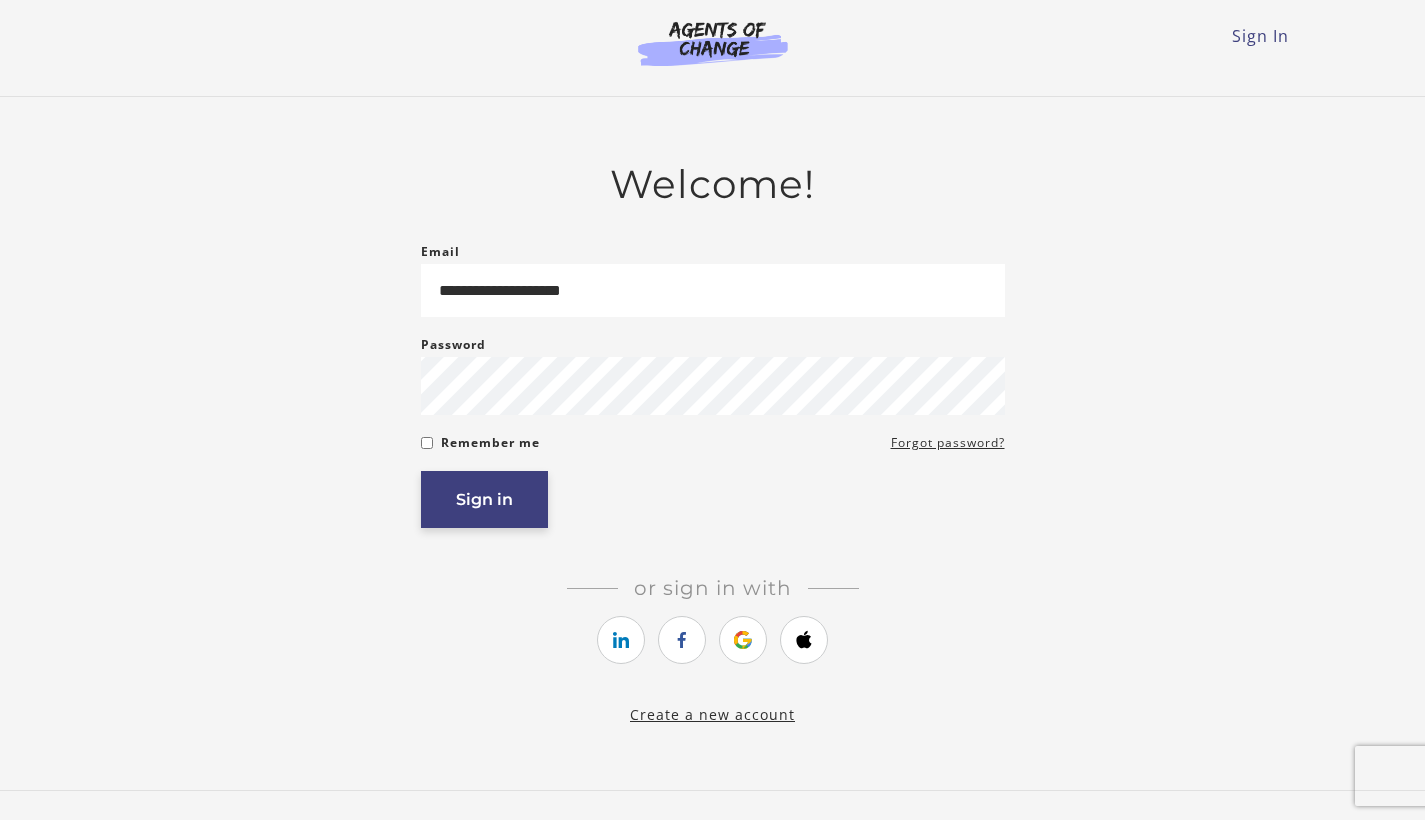 click on "Sign in" at bounding box center (484, 499) 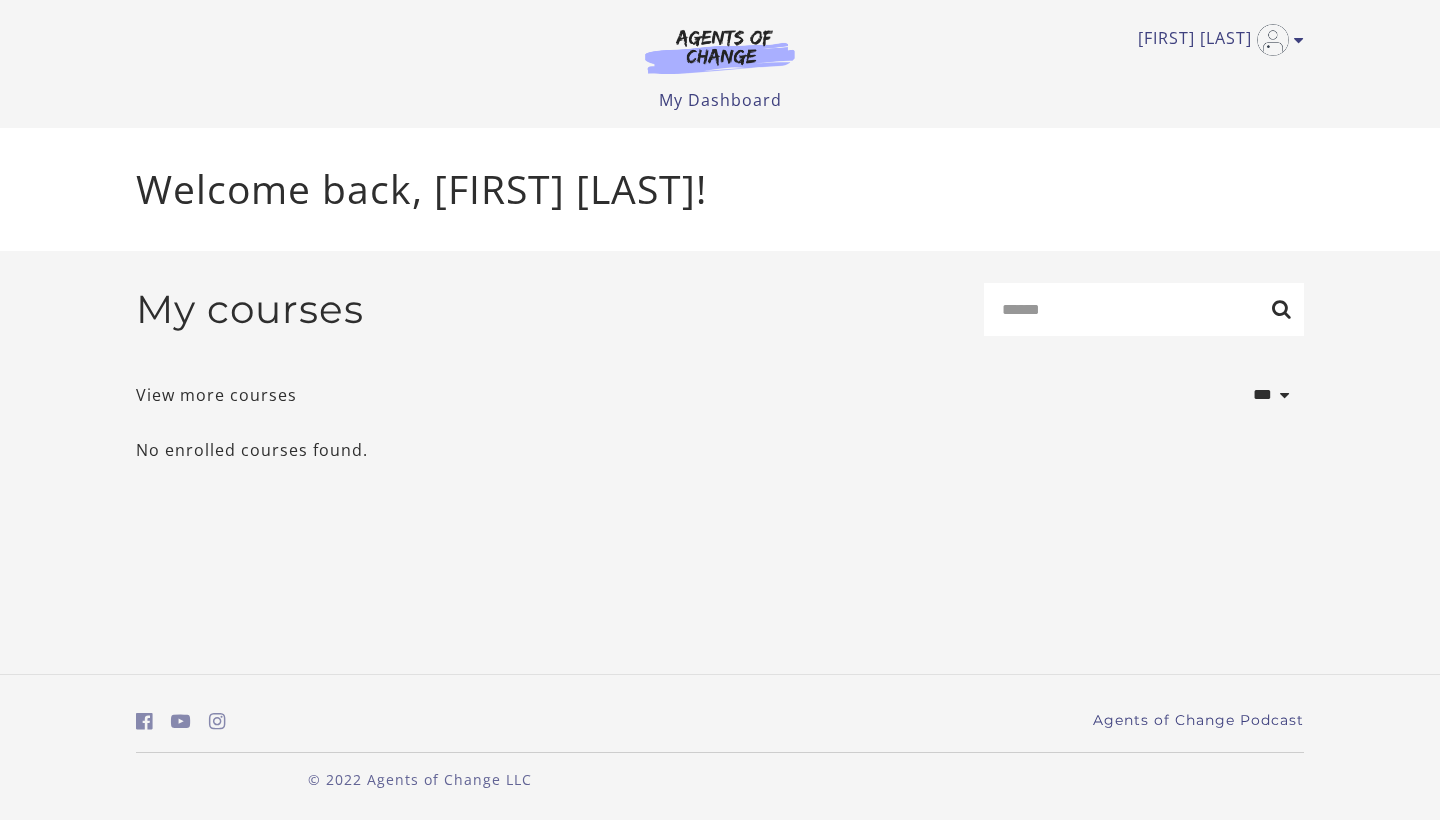 scroll, scrollTop: 0, scrollLeft: 0, axis: both 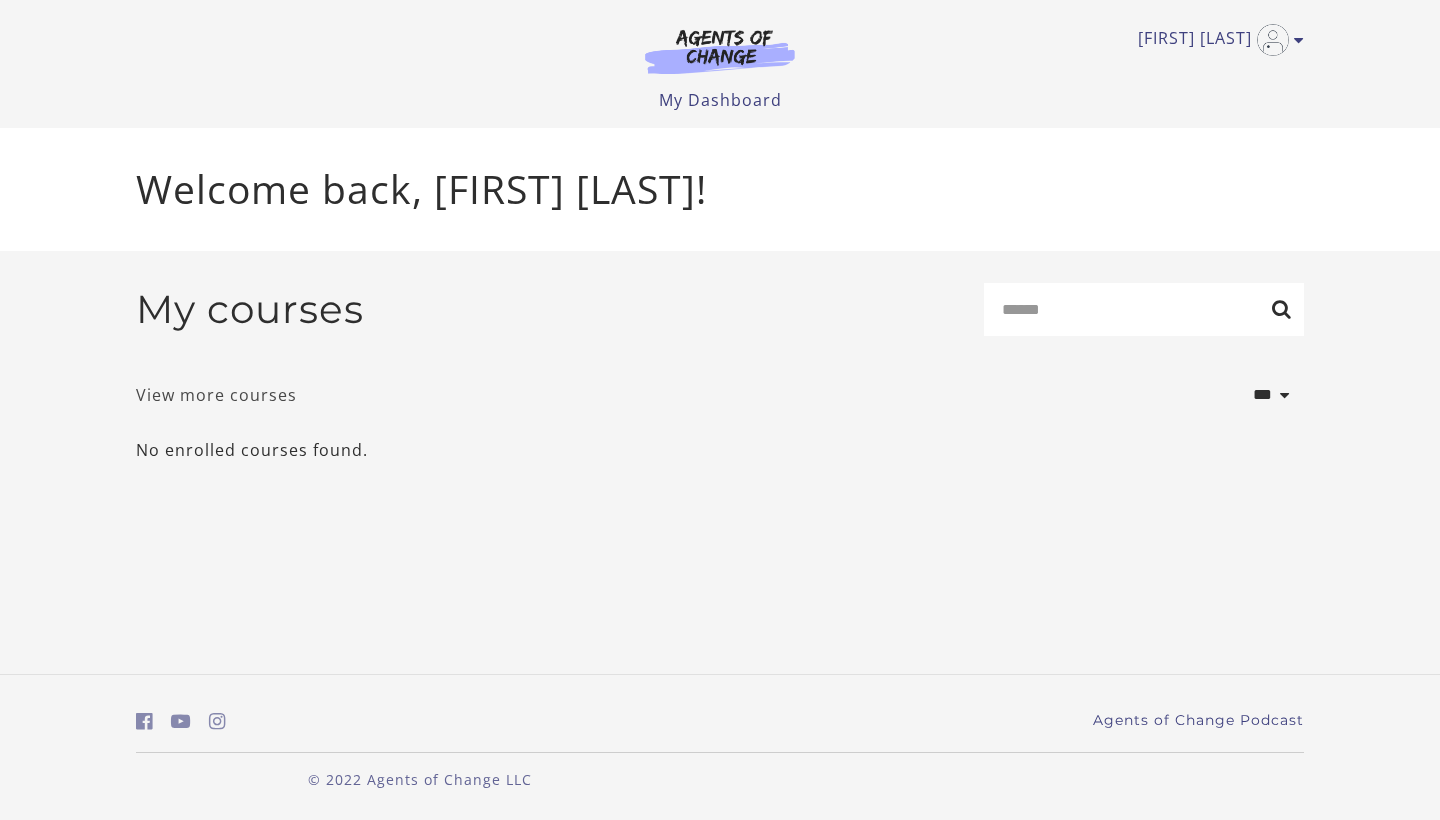 click on "View more courses" at bounding box center [216, 395] 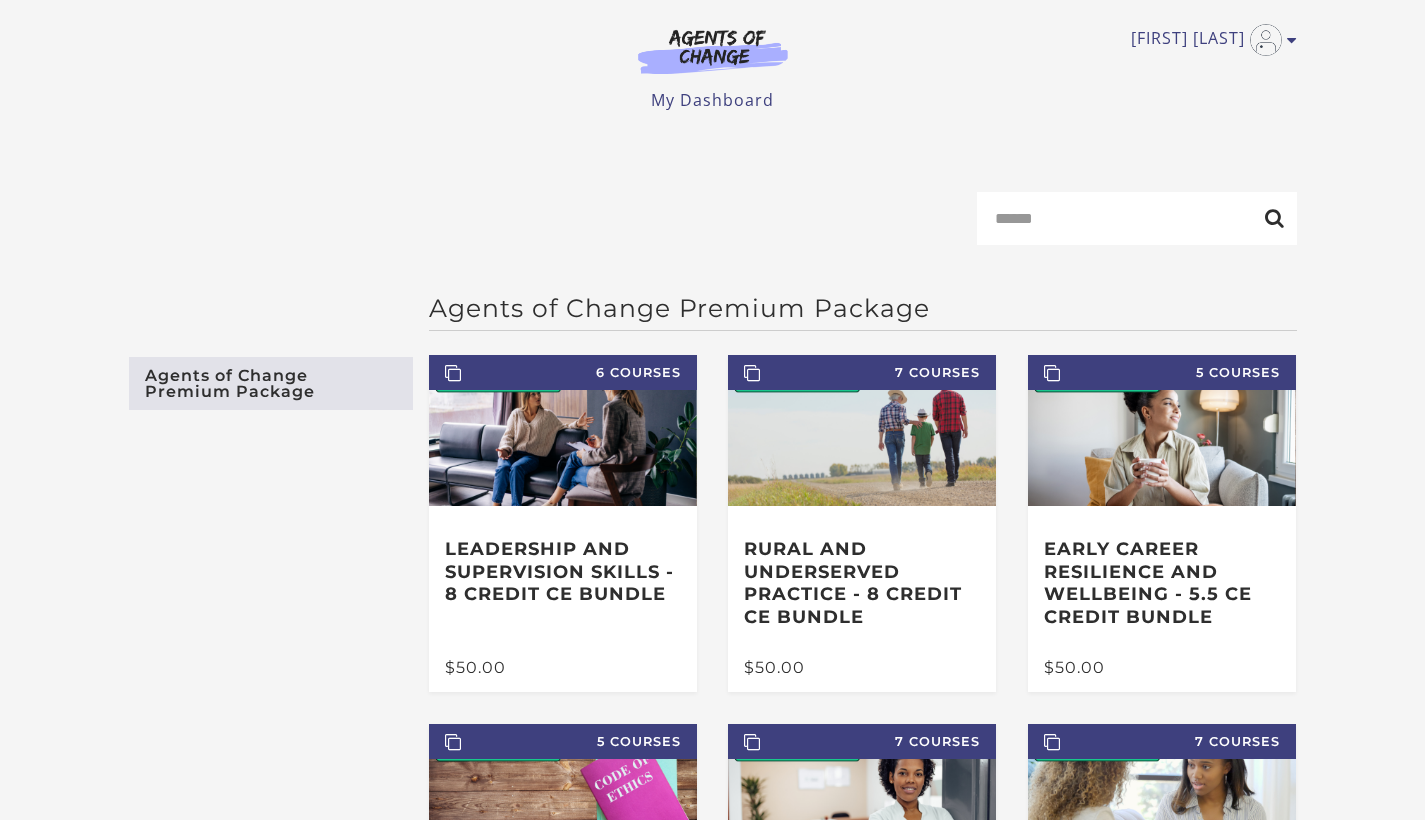 scroll, scrollTop: 0, scrollLeft: 0, axis: both 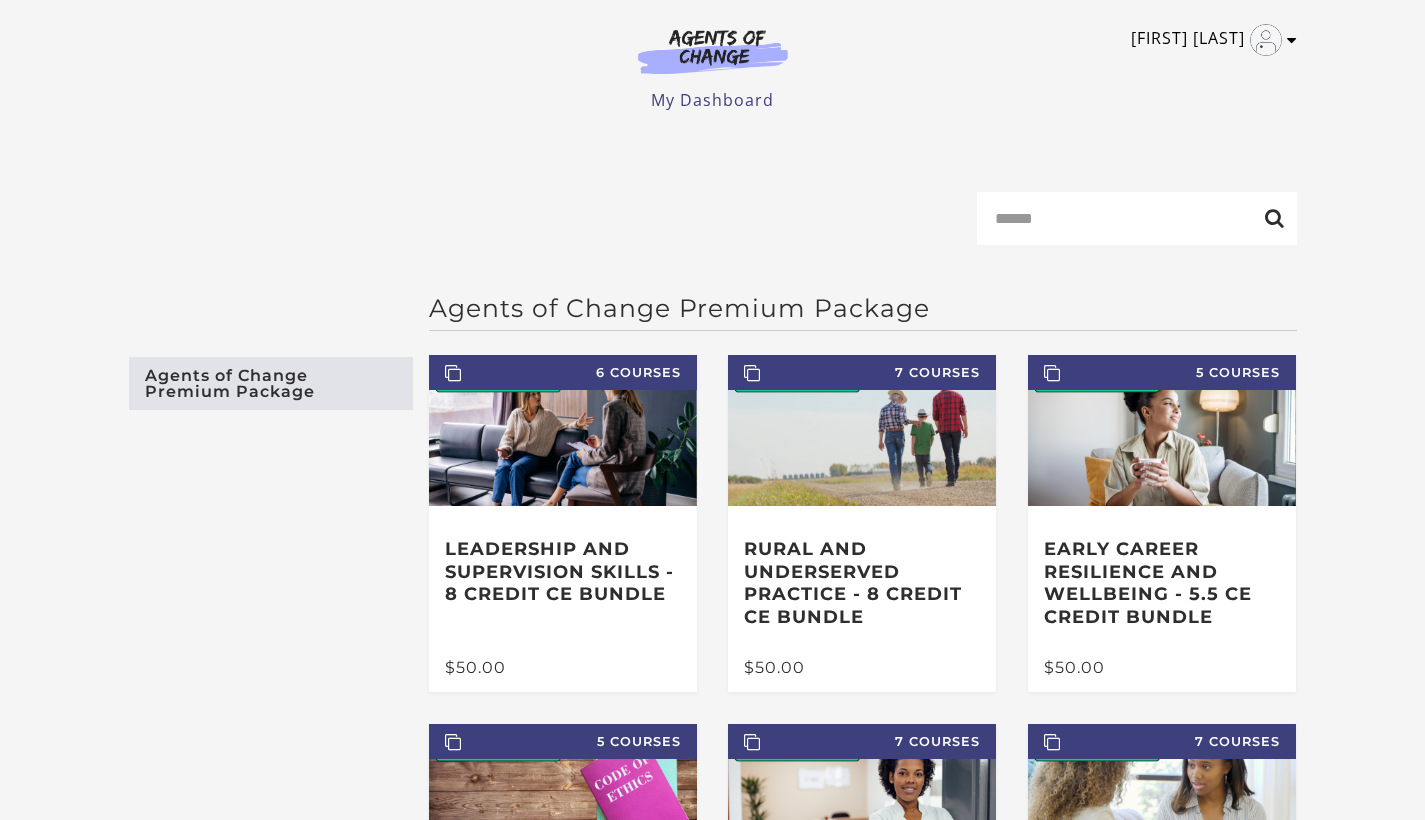 click at bounding box center [1292, 40] 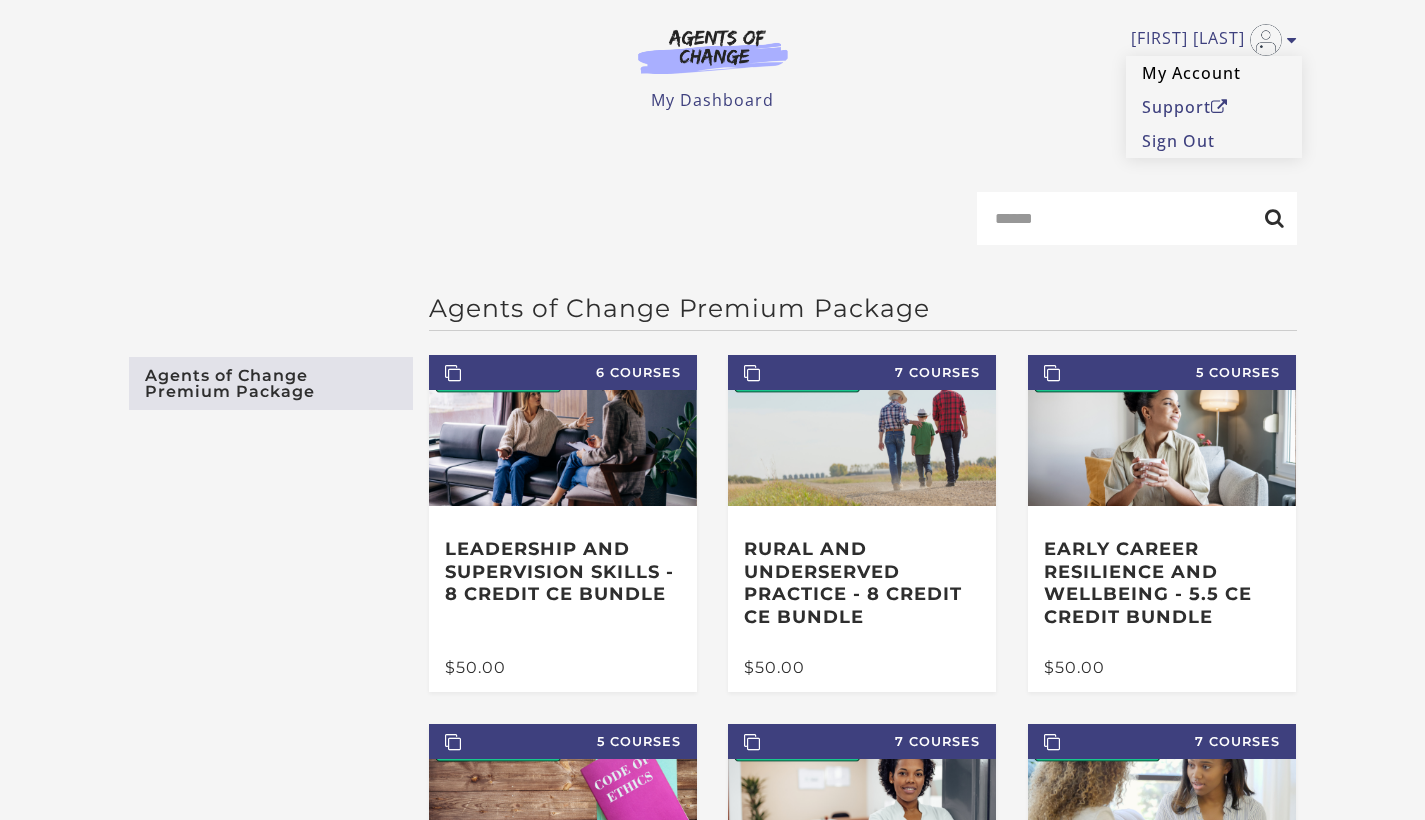 click on "My Account" at bounding box center (1214, 73) 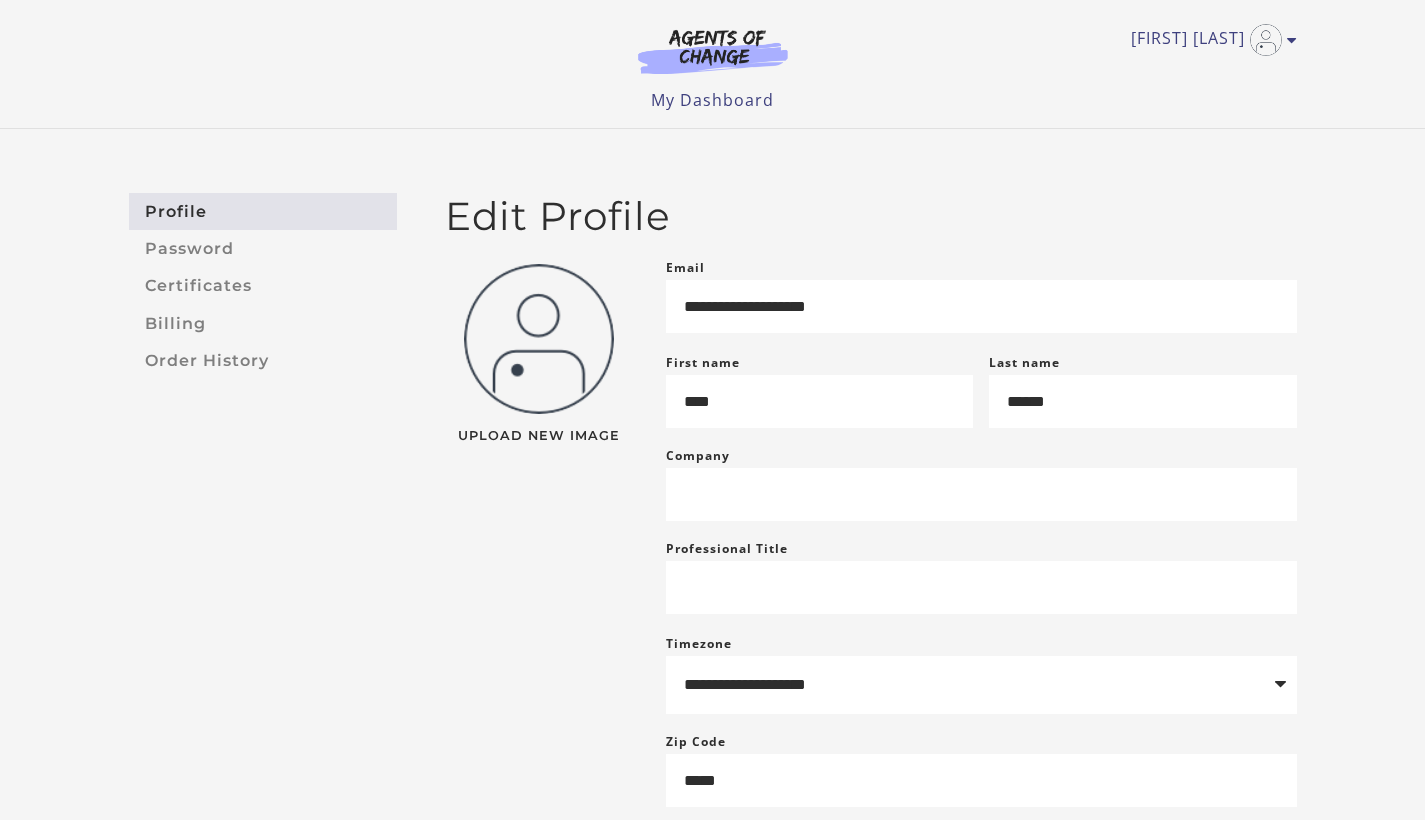 scroll, scrollTop: 0, scrollLeft: 0, axis: both 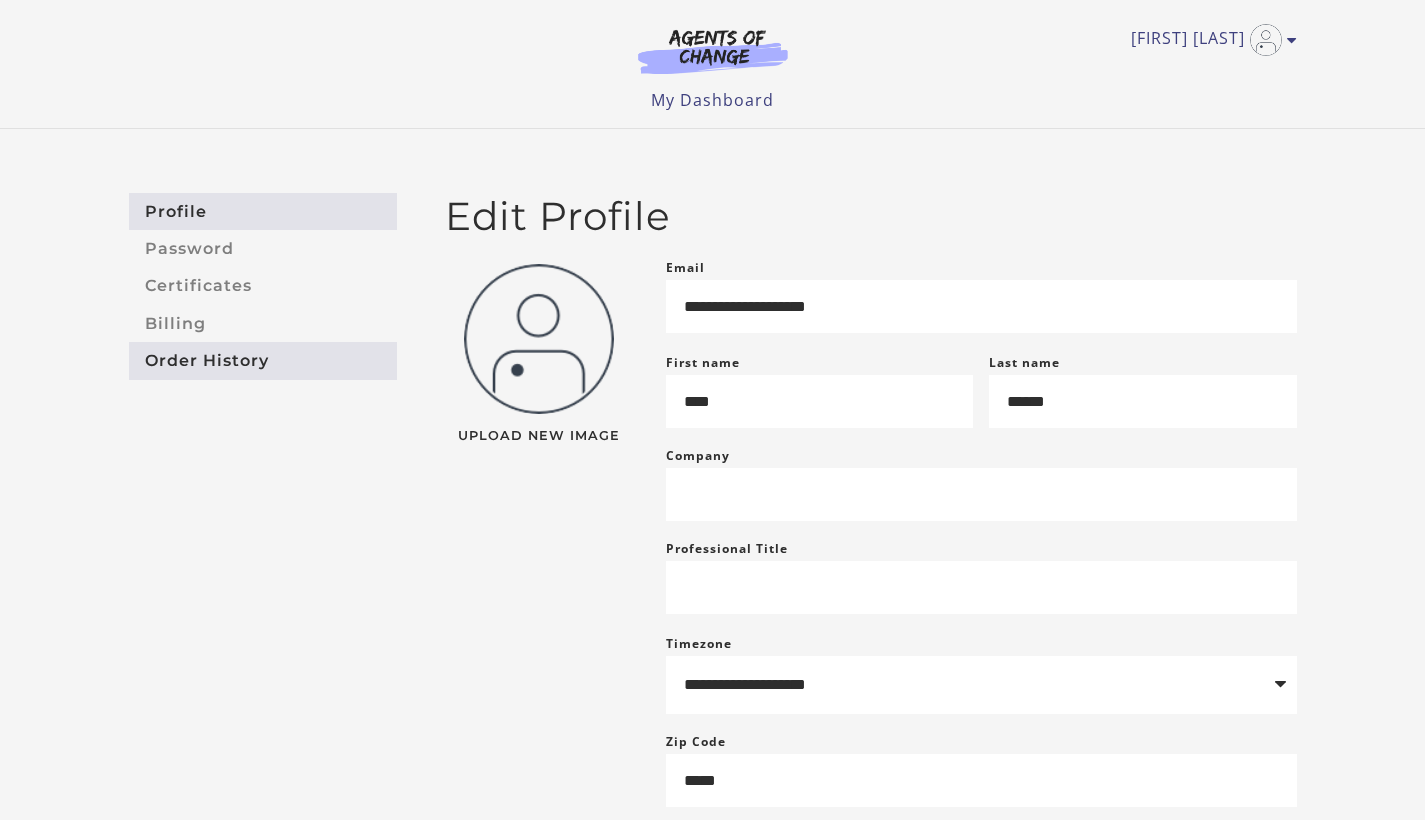 click on "Order History" at bounding box center [263, 360] 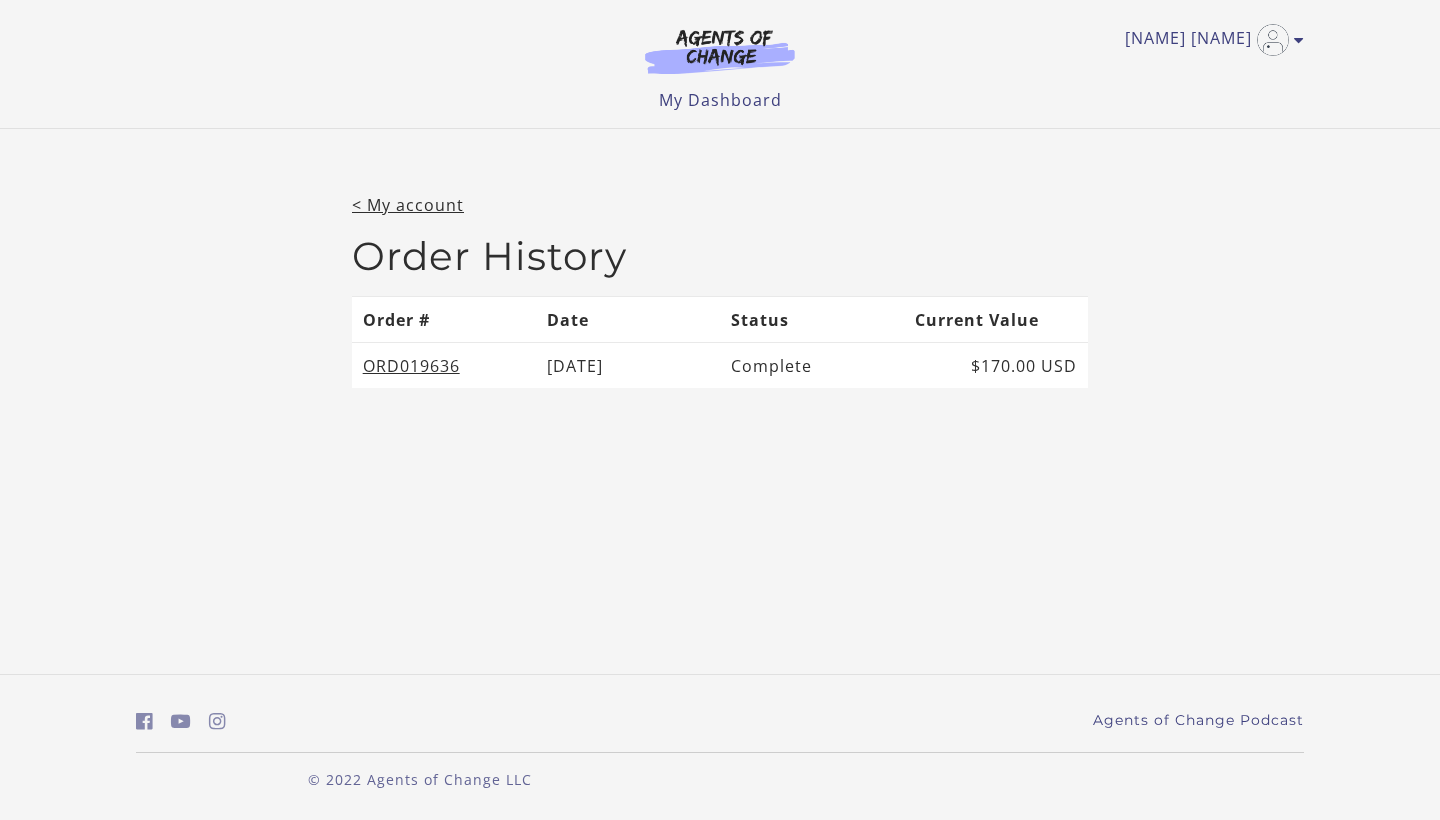 scroll, scrollTop: 0, scrollLeft: 0, axis: both 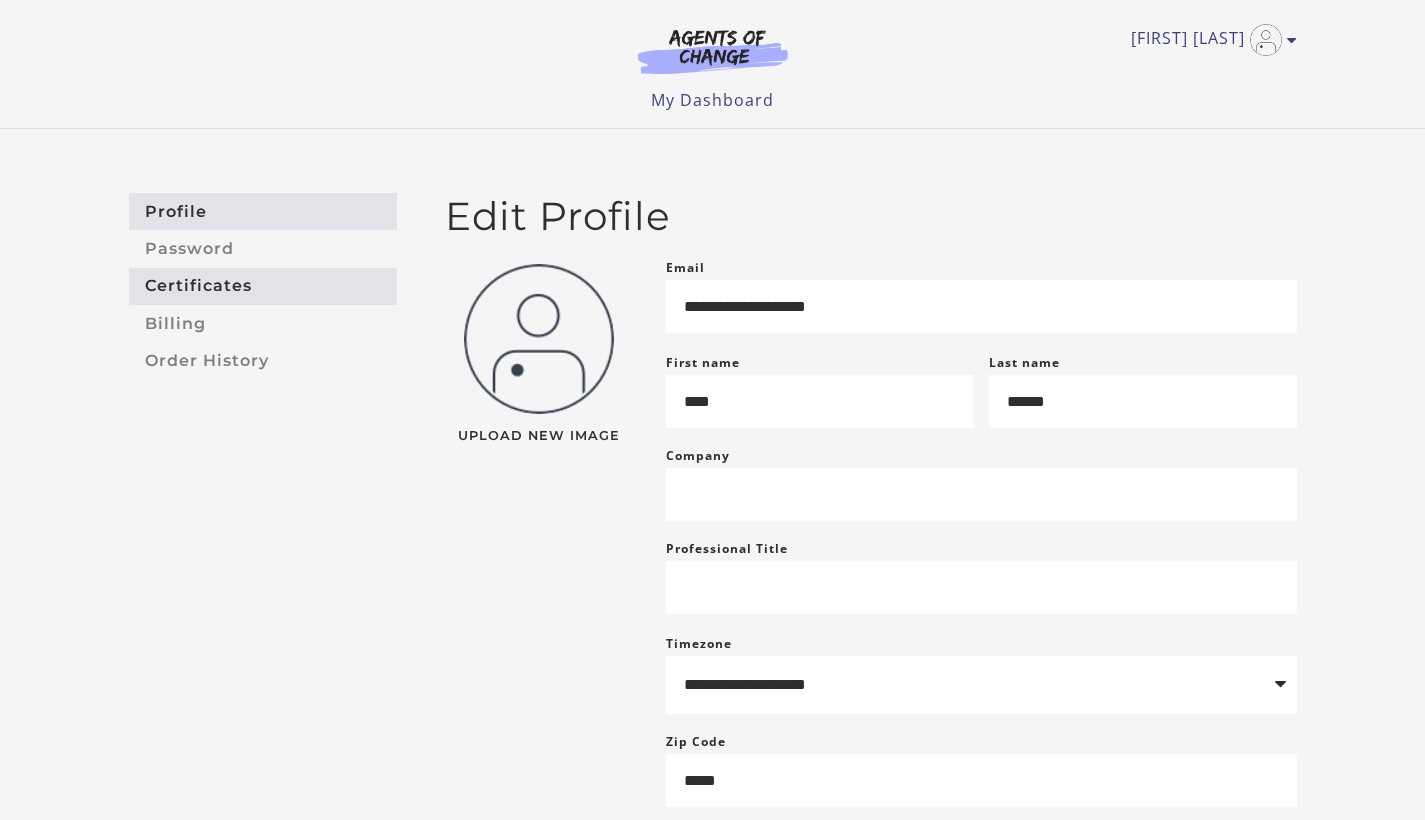 click on "Certificates" at bounding box center (263, 286) 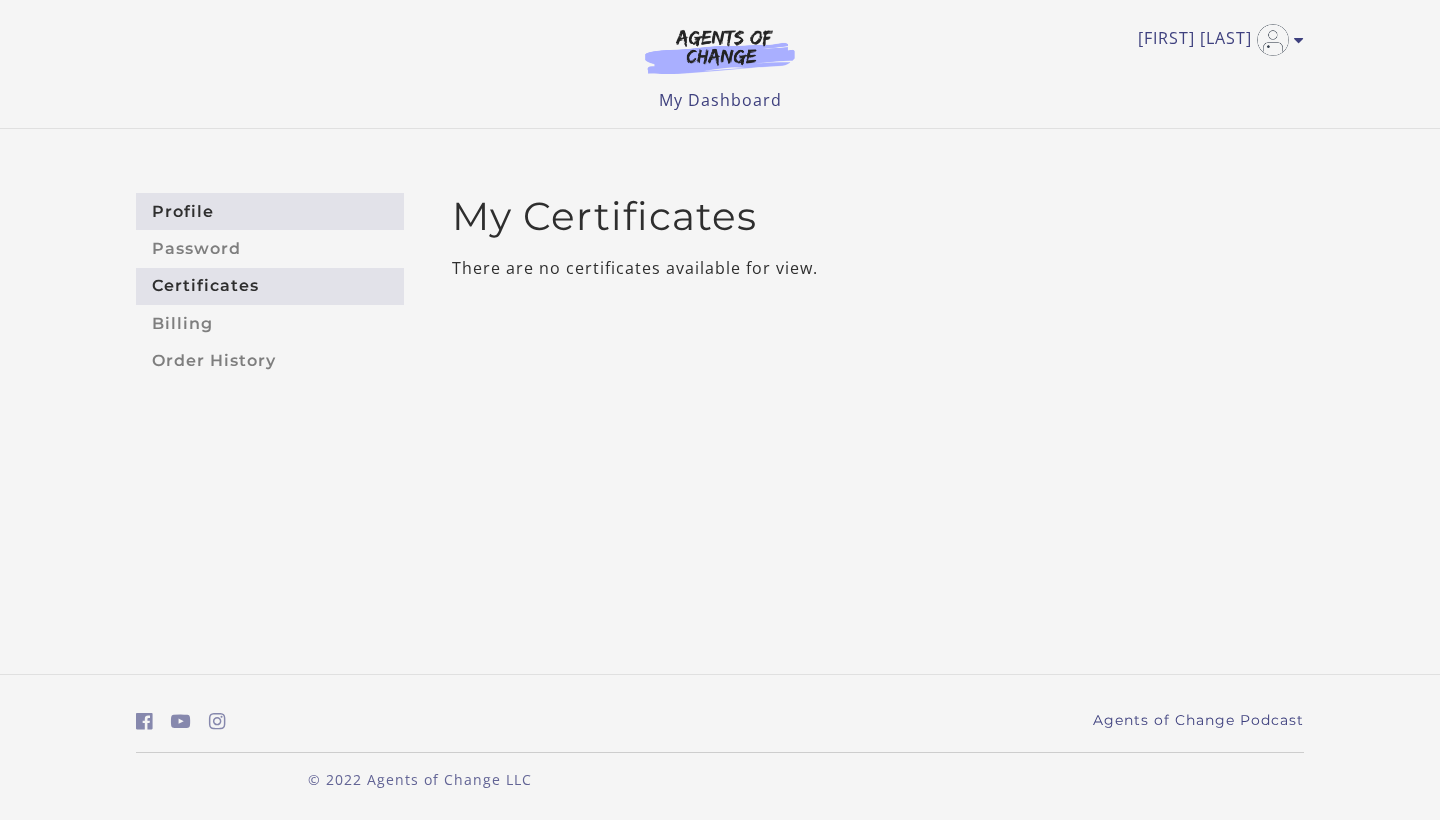 scroll, scrollTop: 0, scrollLeft: 0, axis: both 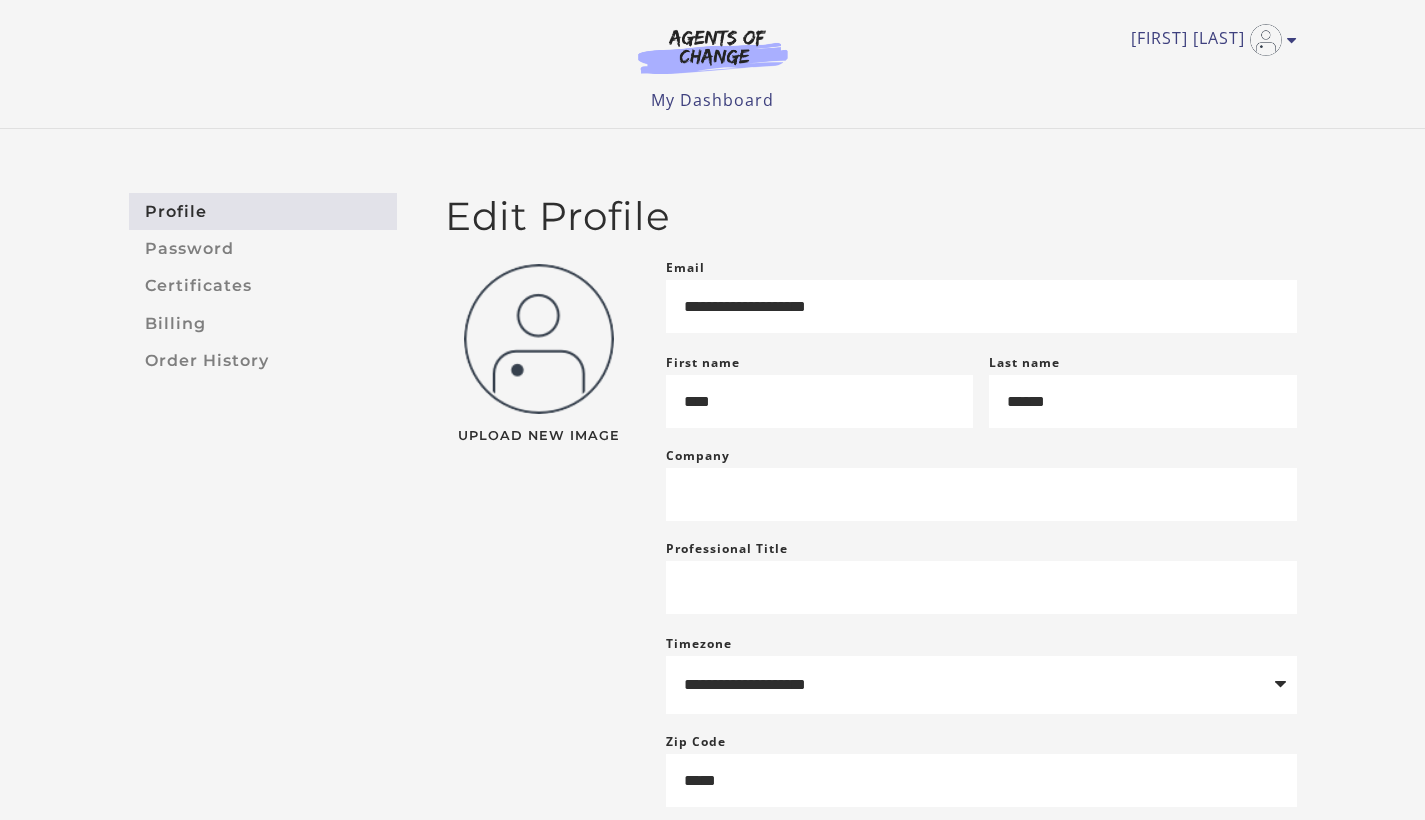 click at bounding box center [713, 51] 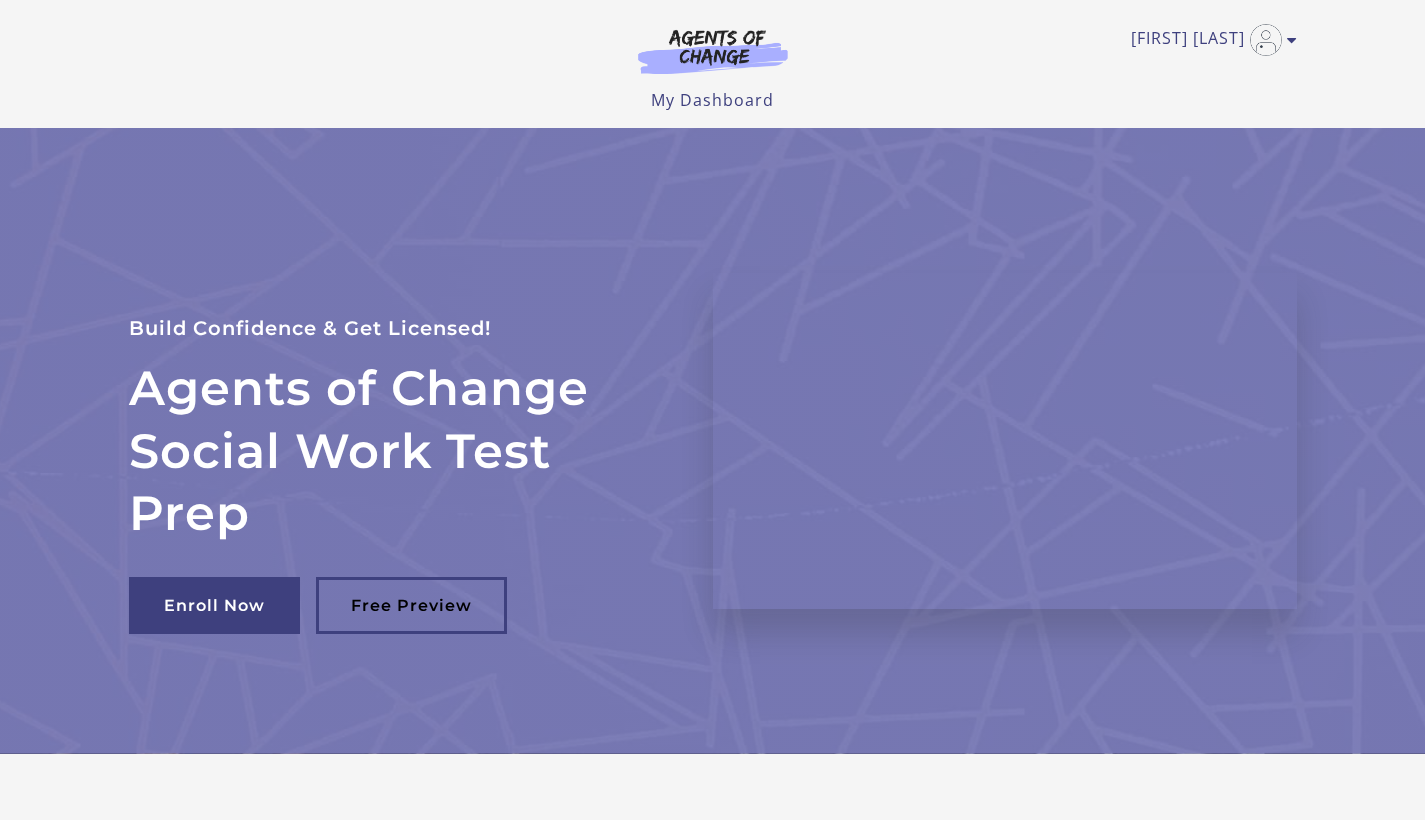 scroll, scrollTop: 0, scrollLeft: 0, axis: both 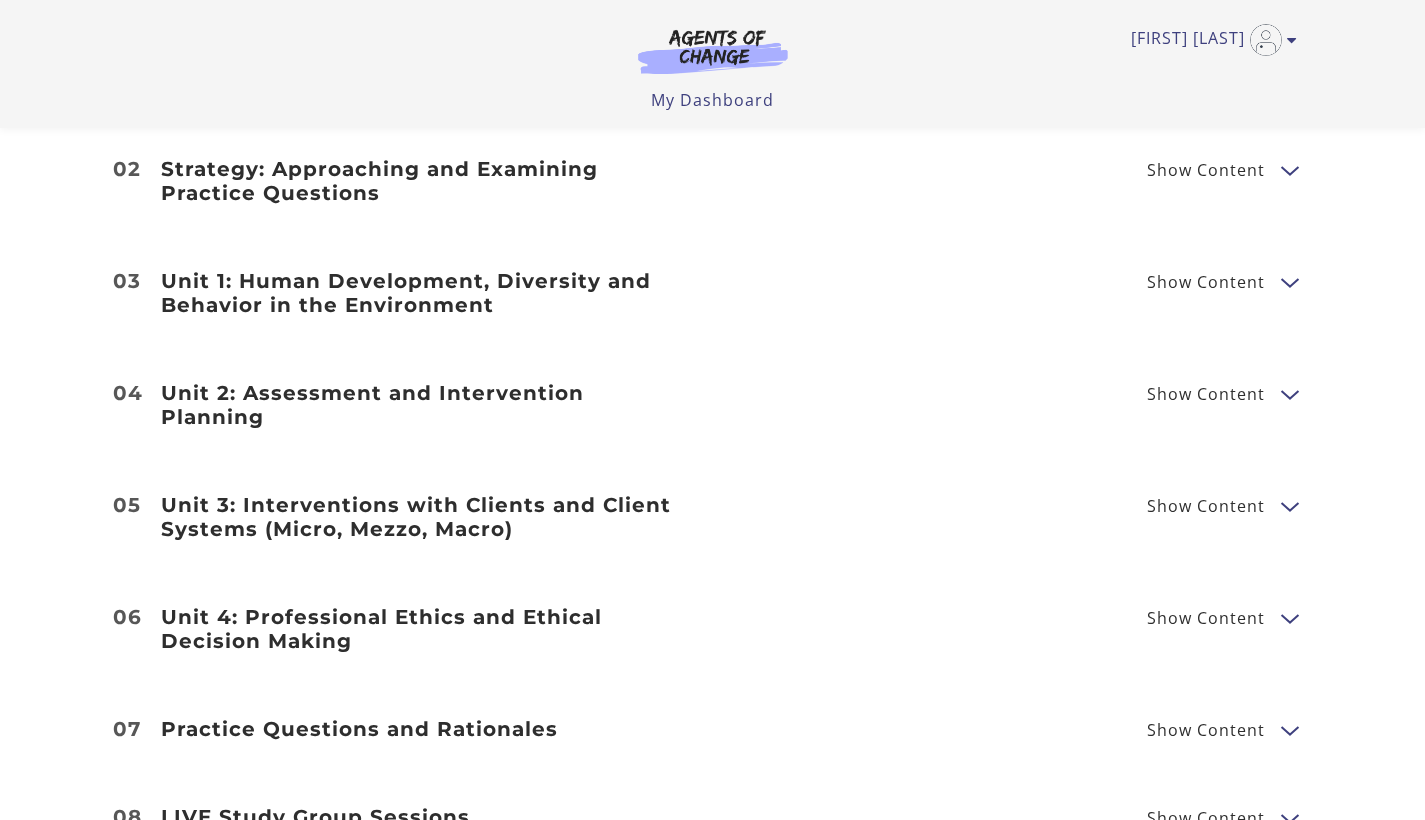 click at bounding box center [1289, 169] 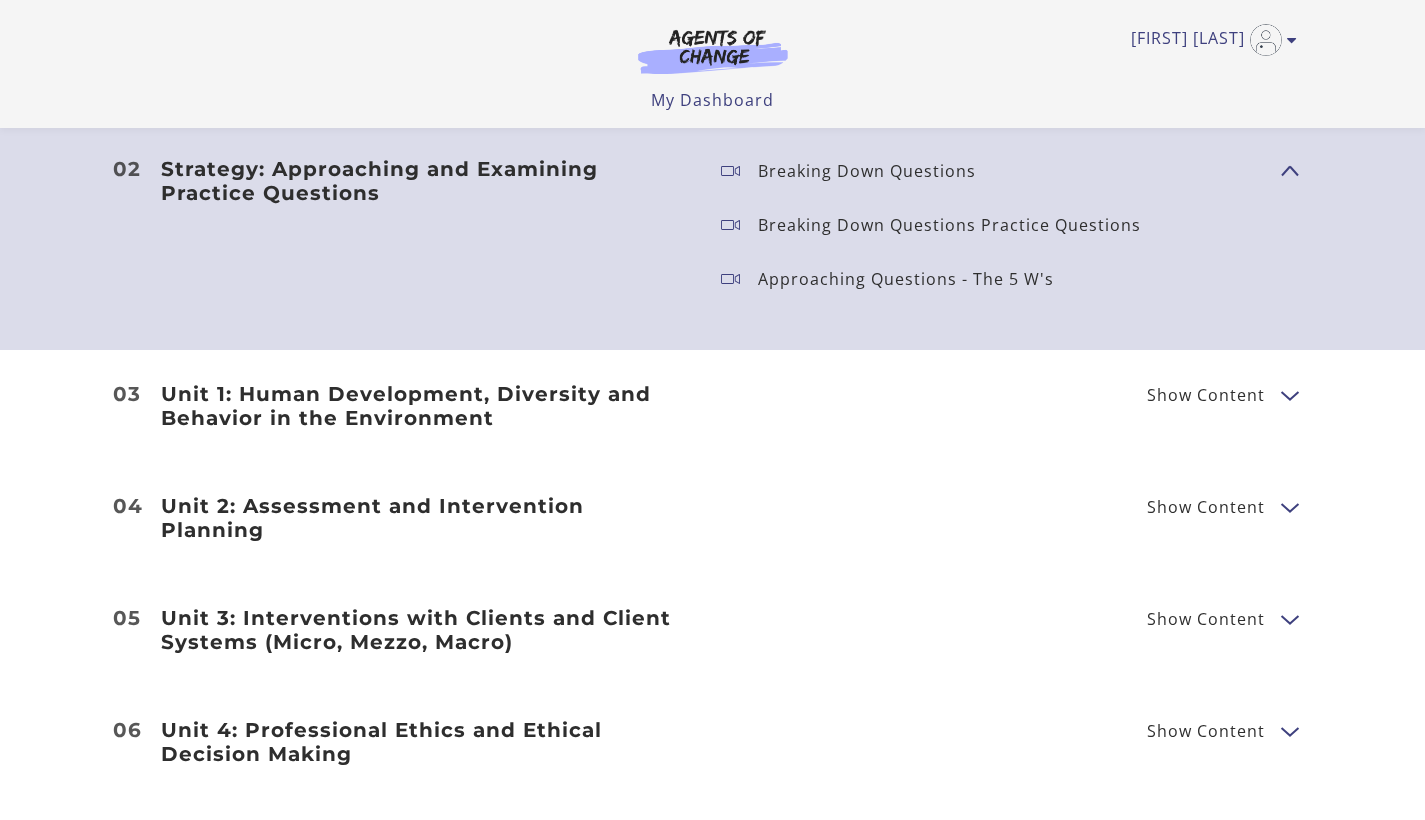 click at bounding box center (1289, 169) 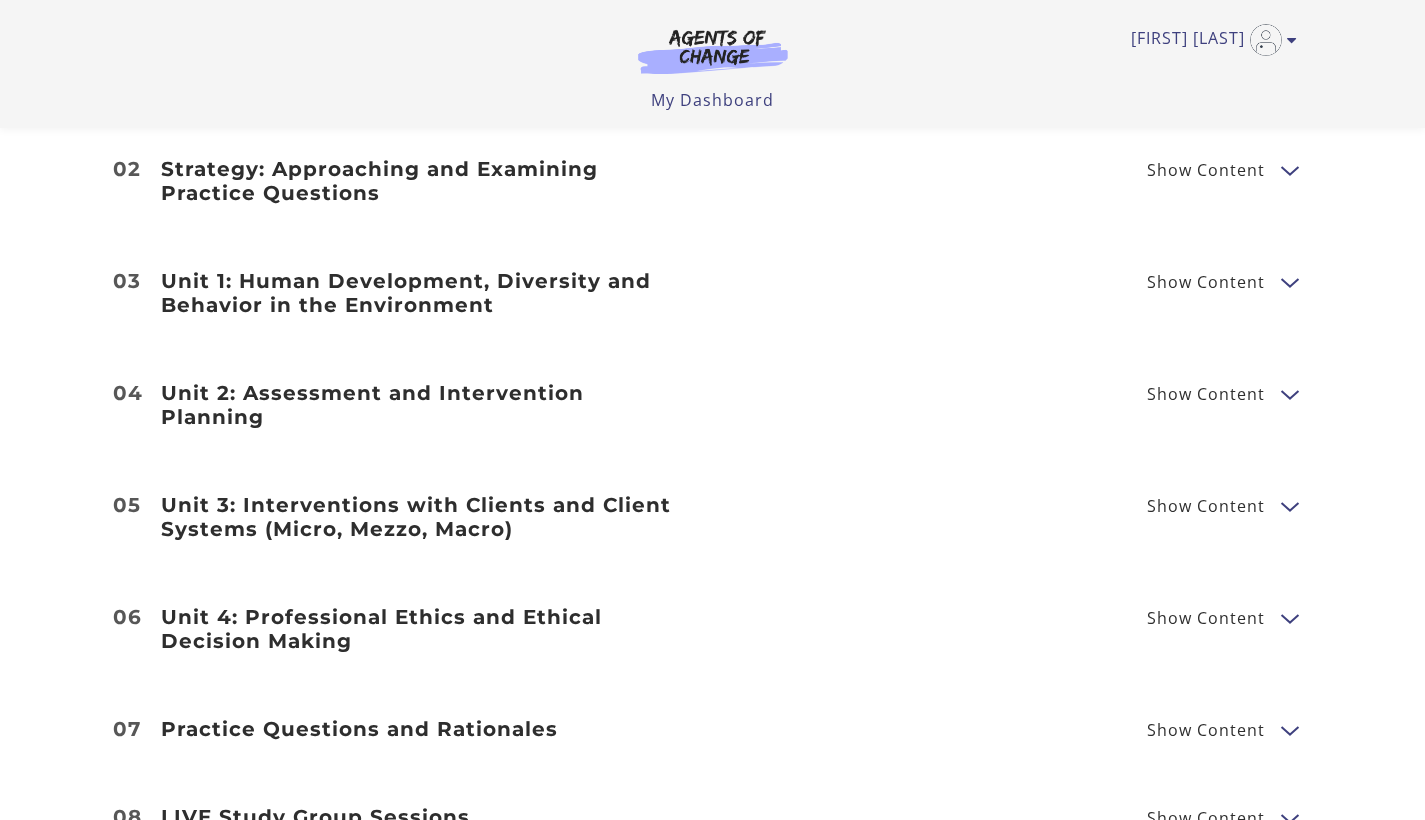 click at bounding box center (1289, 169) 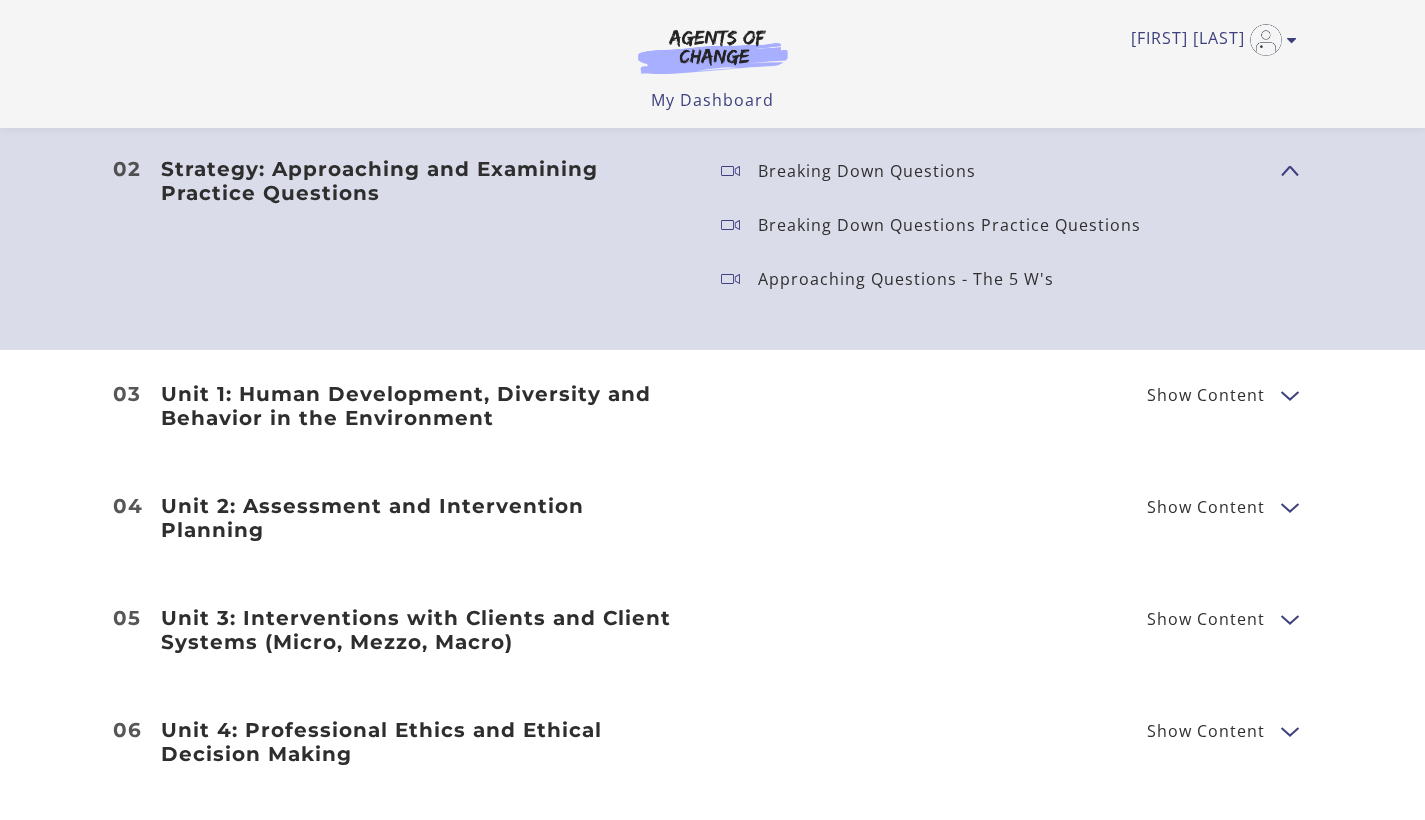 click on "Show Content" at bounding box center [1281, 170] 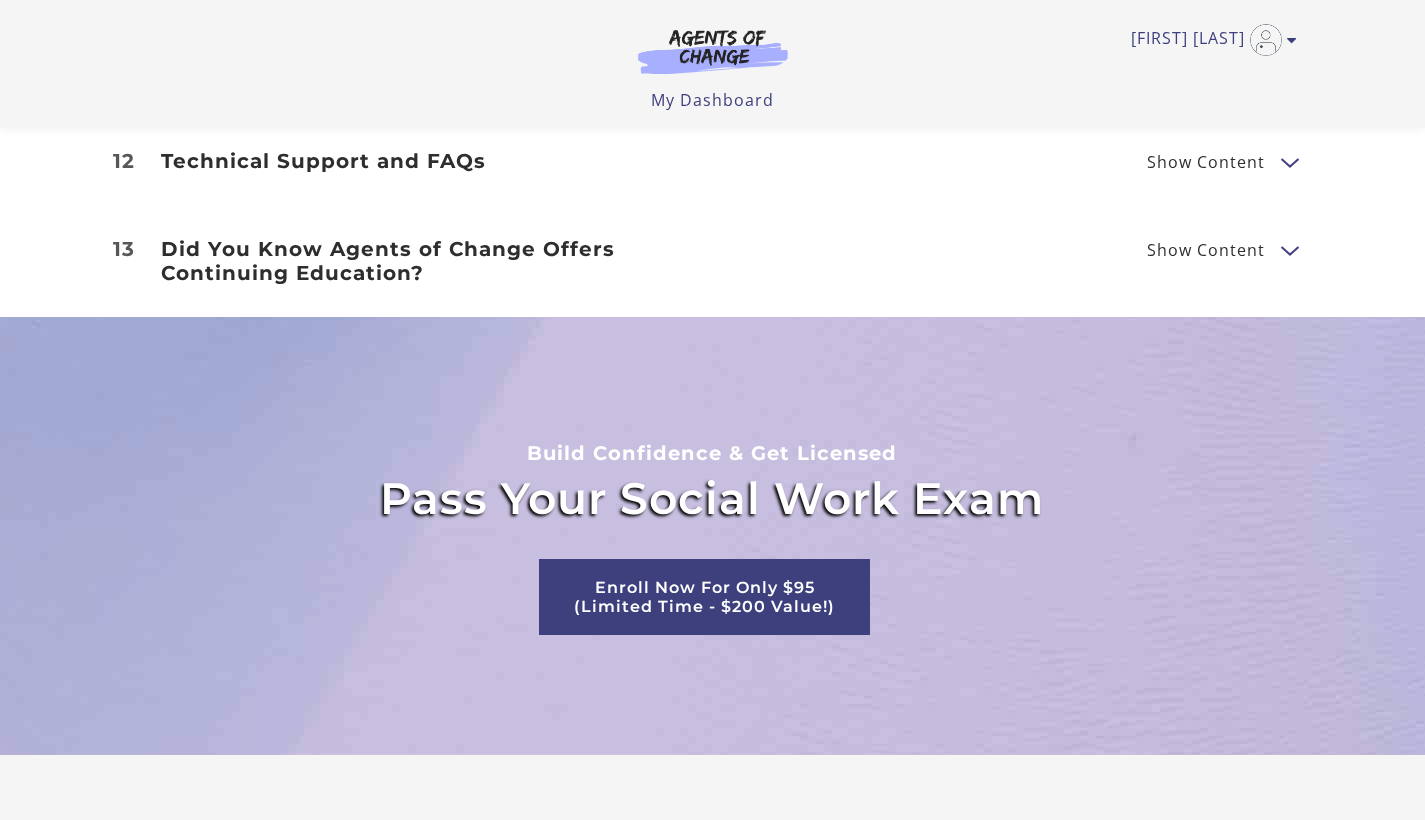 scroll, scrollTop: 2357, scrollLeft: 0, axis: vertical 